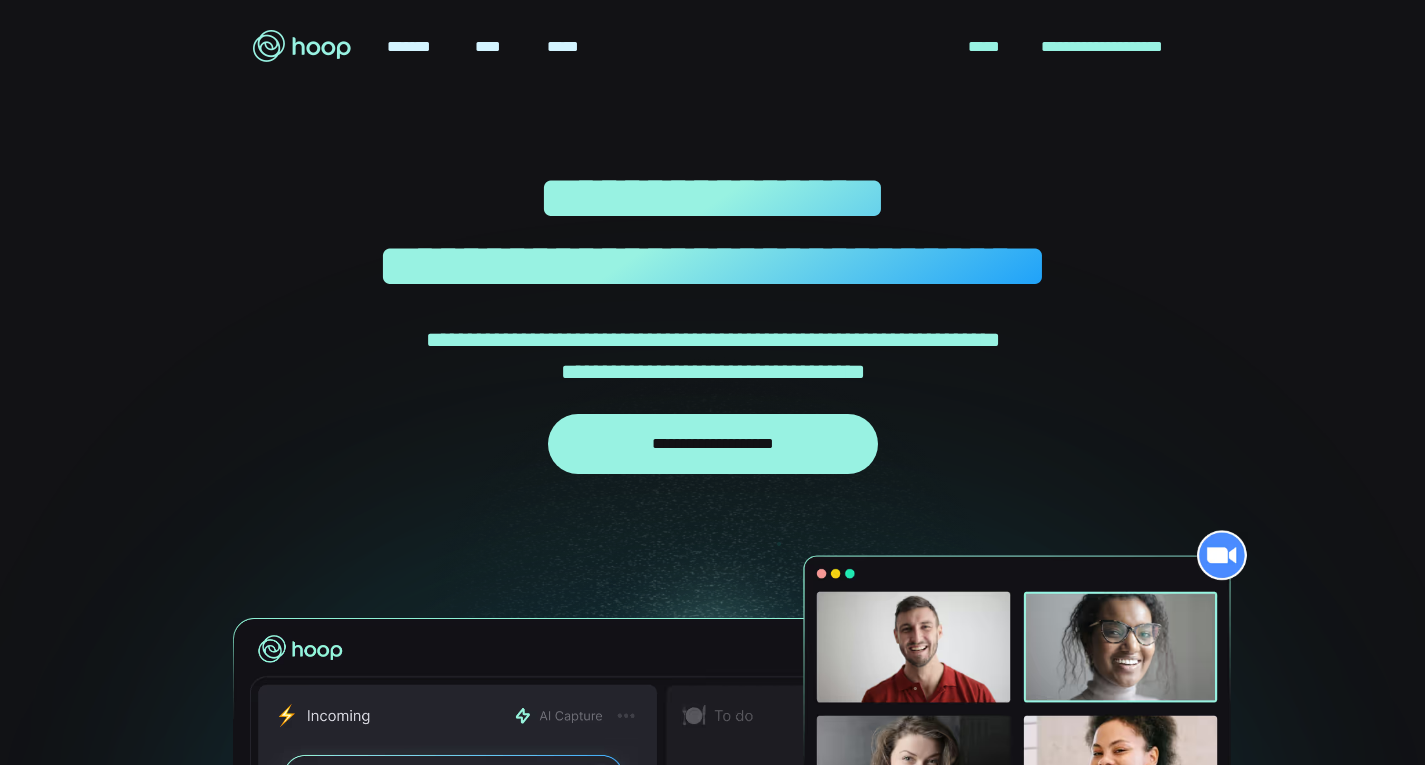 scroll, scrollTop: 0, scrollLeft: 0, axis: both 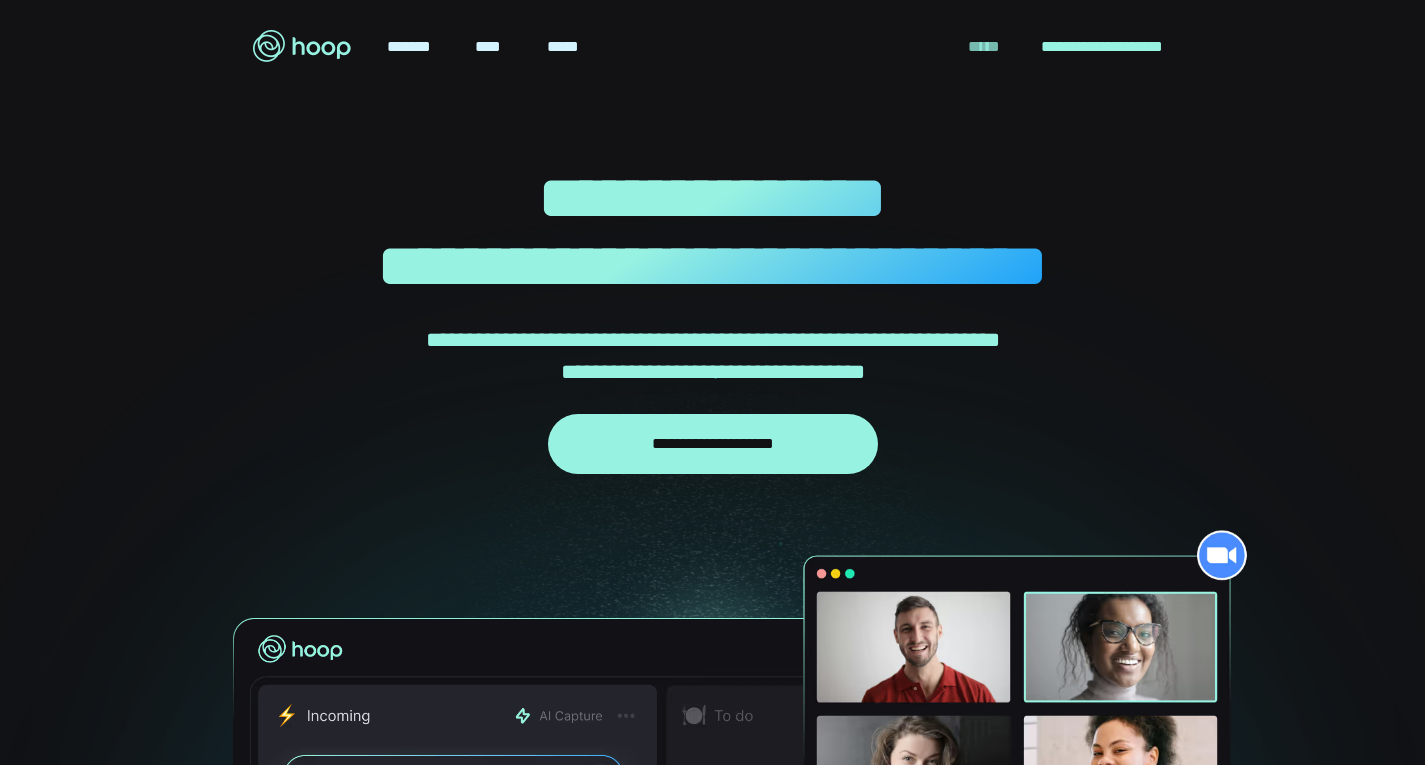 click on "*****" at bounding box center [984, 47] 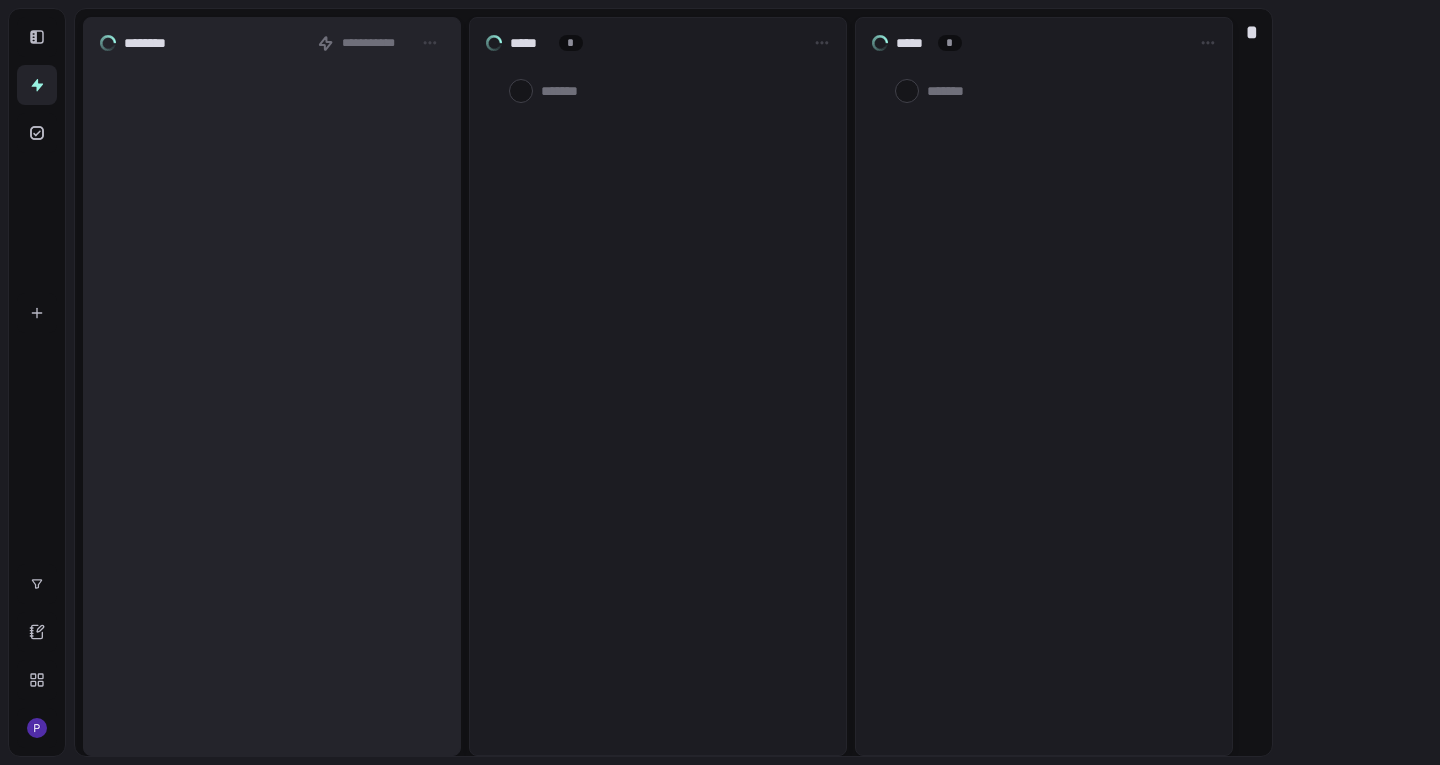 scroll, scrollTop: 0, scrollLeft: 0, axis: both 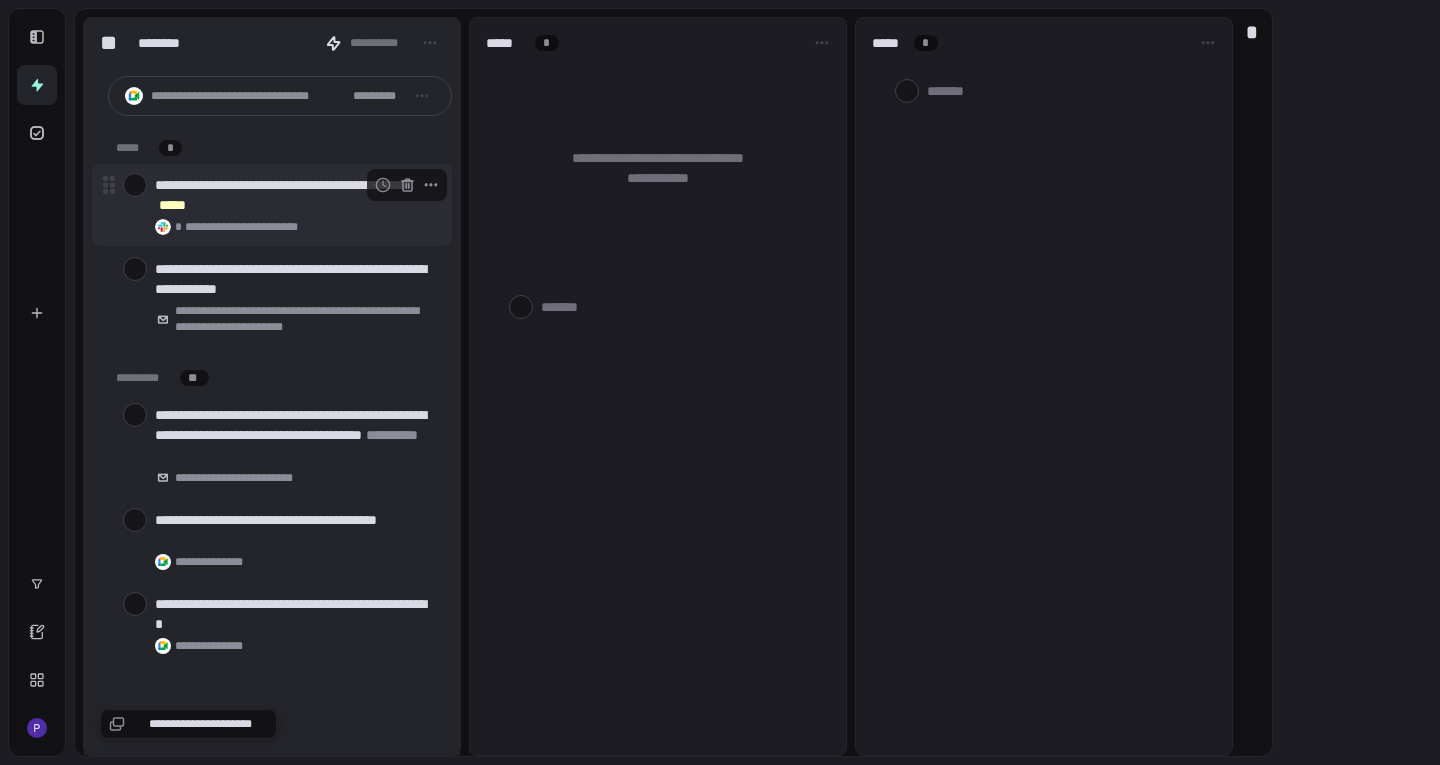 click at bounding box center [135, 185] 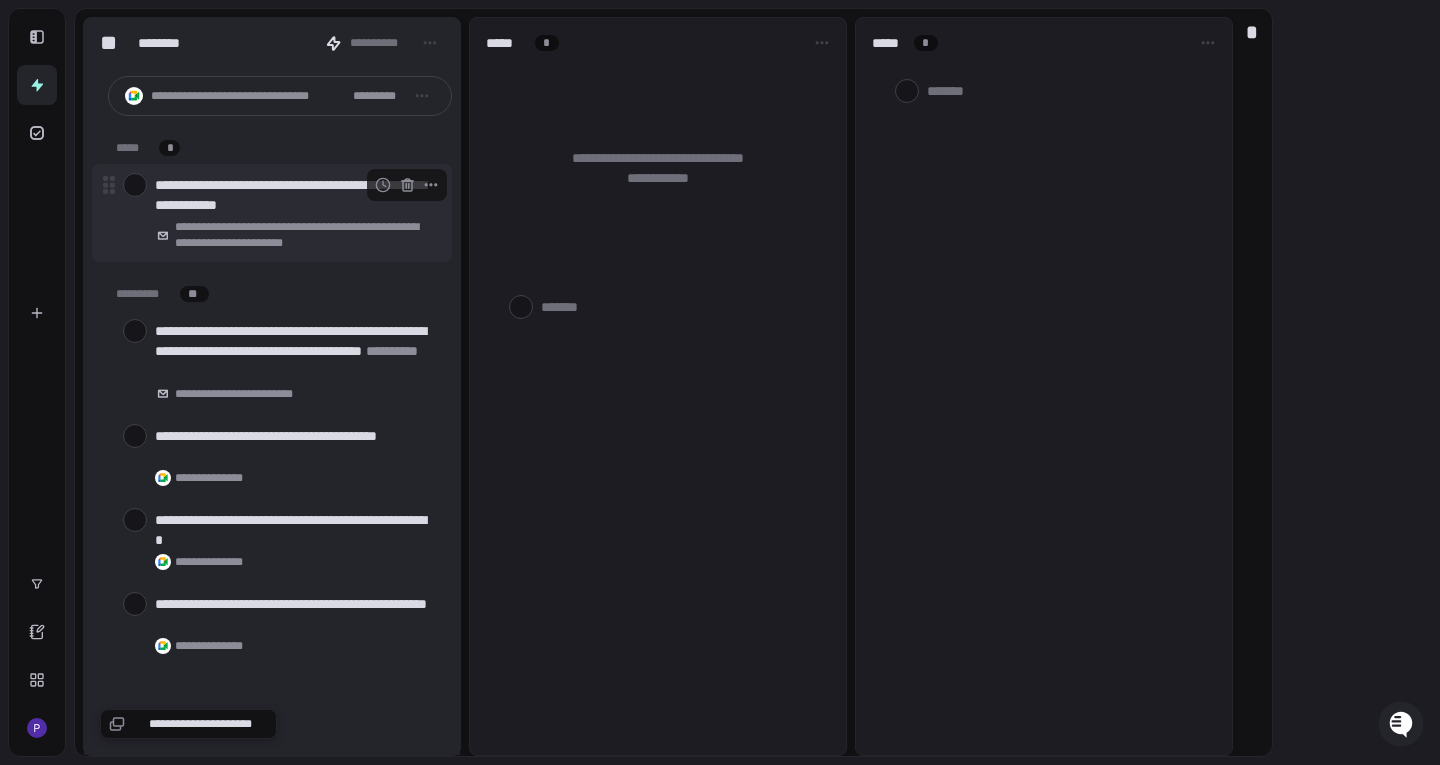 click on "**********" at bounding box center (305, 235) 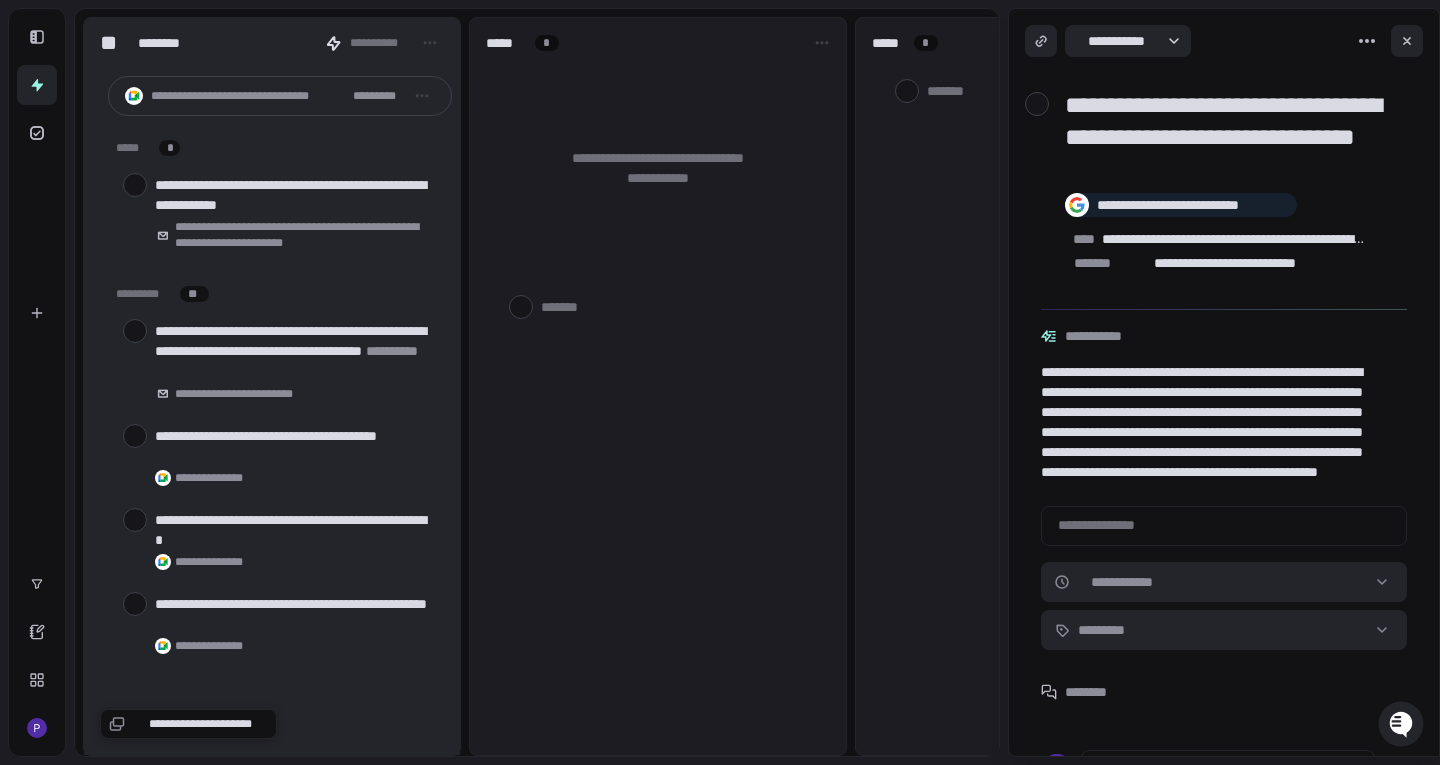 scroll, scrollTop: 52, scrollLeft: 0, axis: vertical 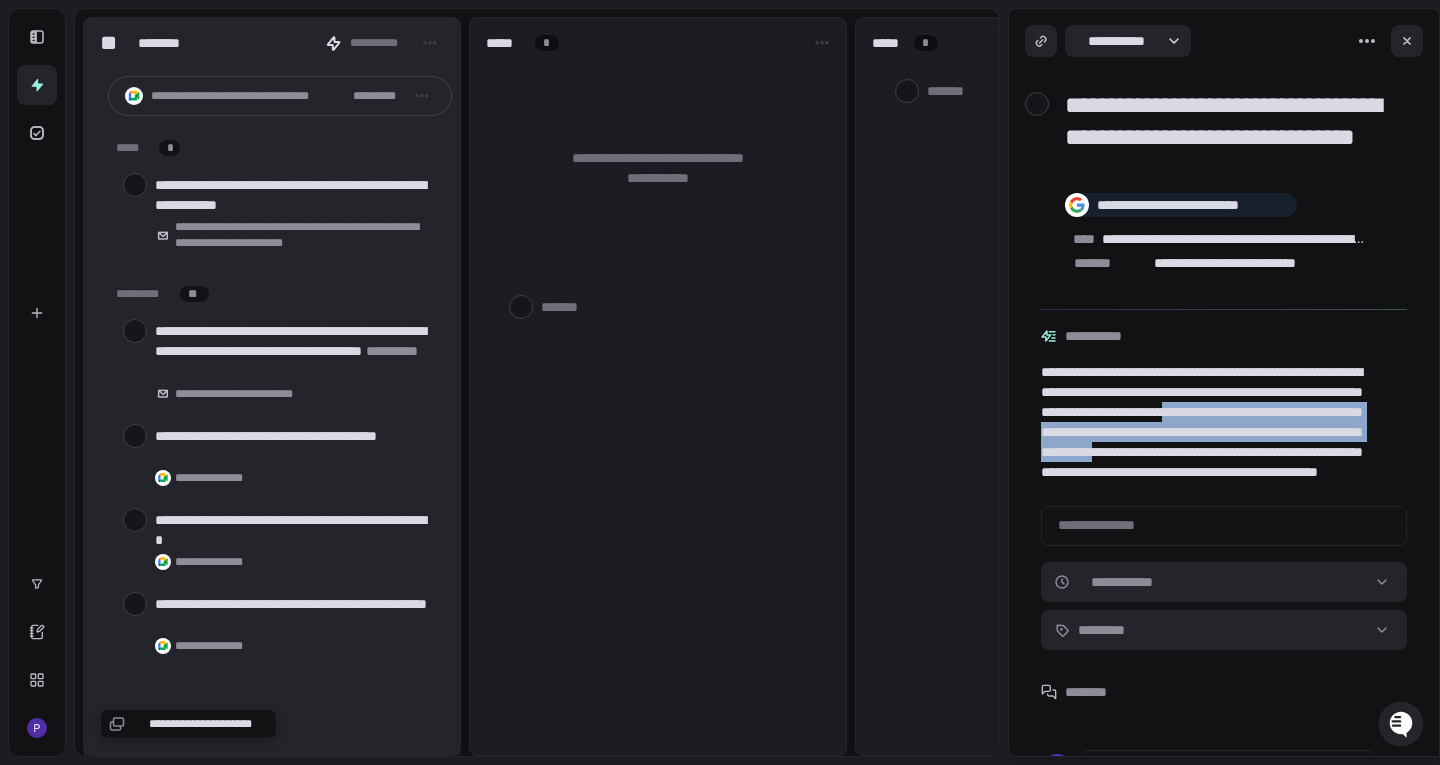 drag, startPoint x: 1307, startPoint y: 419, endPoint x: 1154, endPoint y: 382, distance: 157.4103 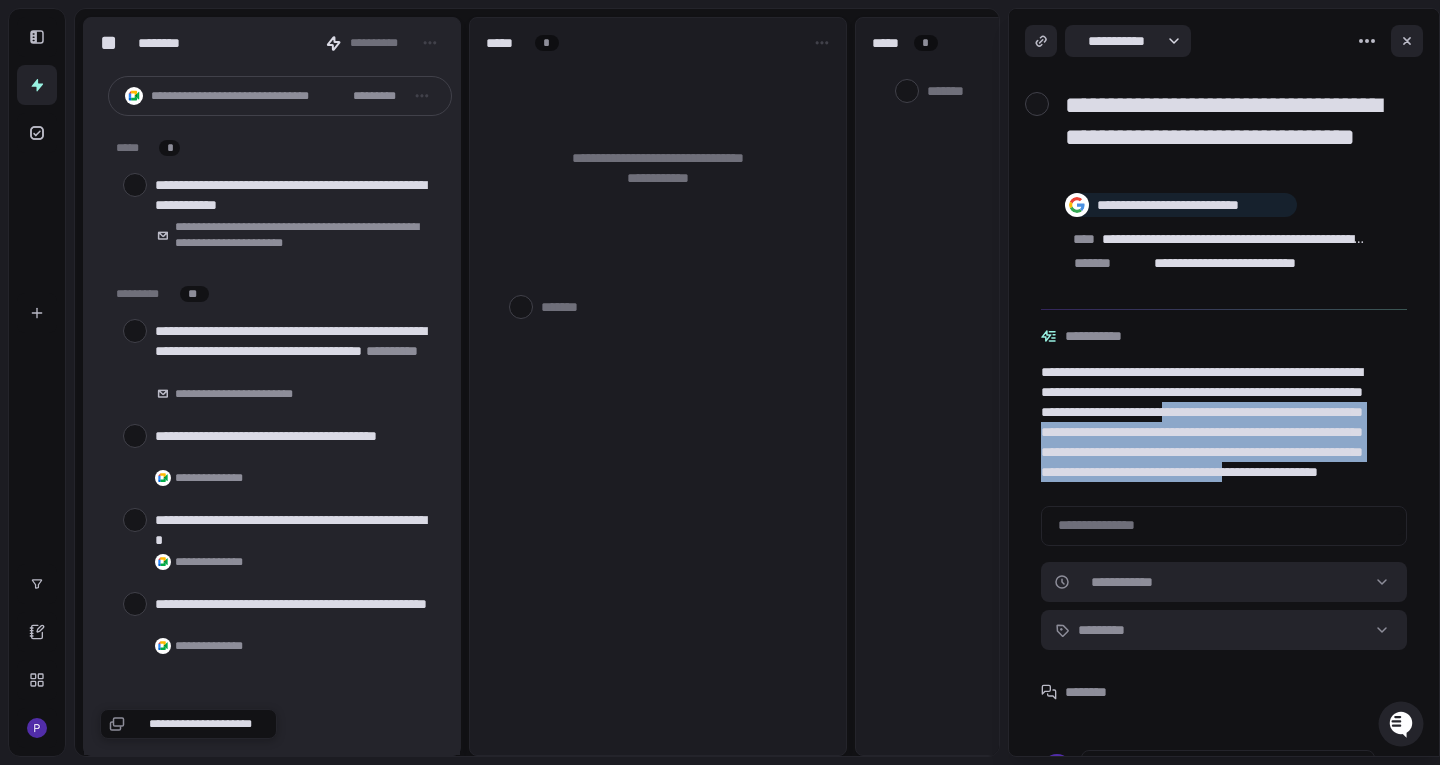 drag, startPoint x: 1154, startPoint y: 382, endPoint x: 1255, endPoint y: 454, distance: 124.036285 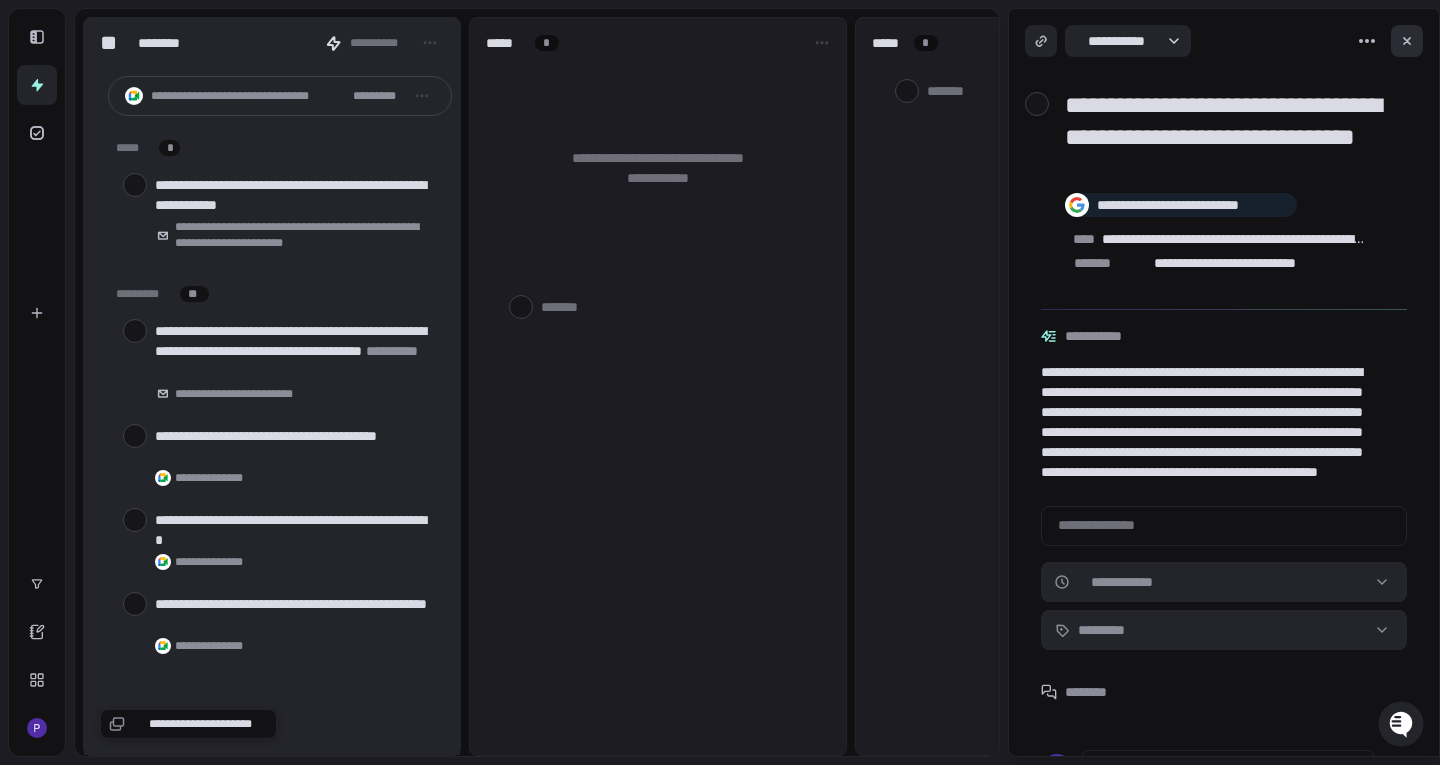click at bounding box center (1407, 41) 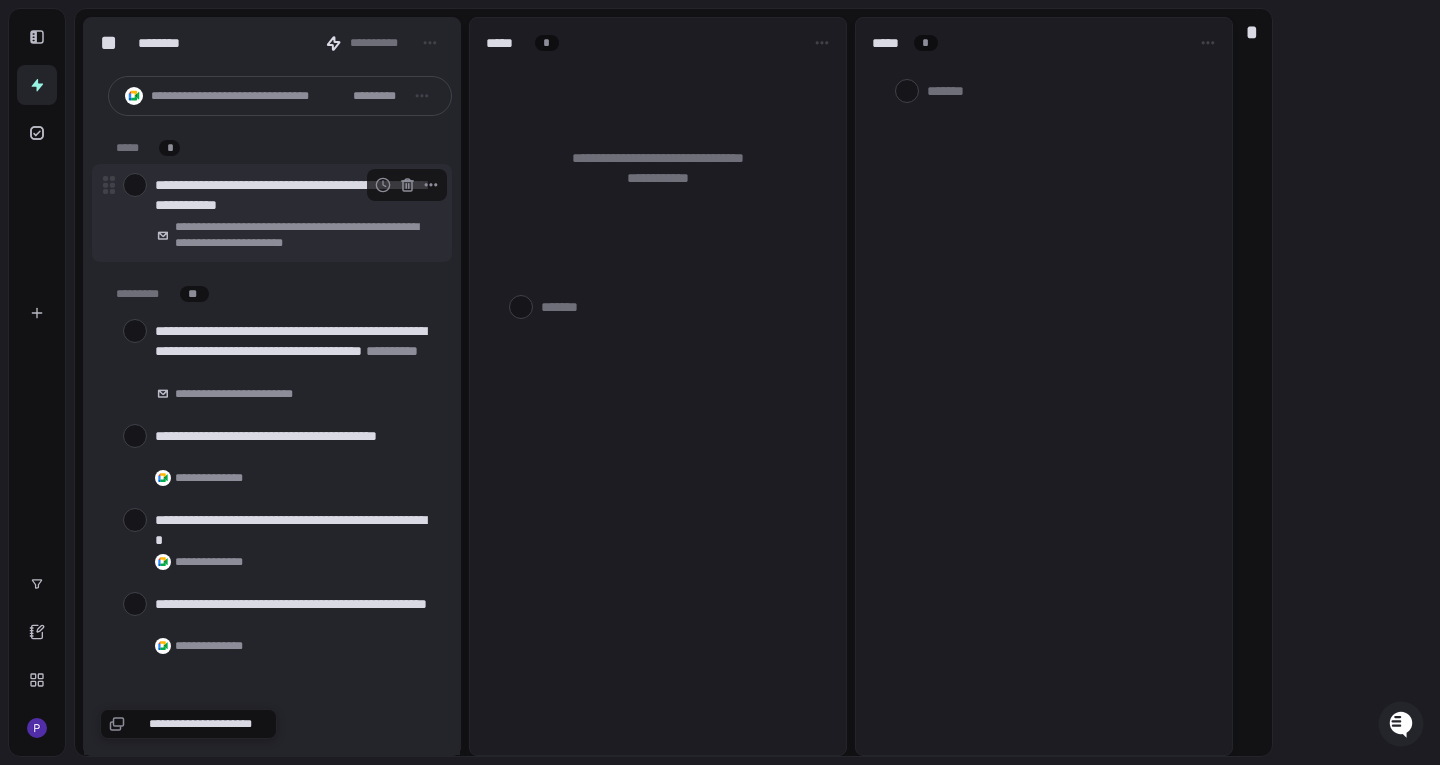 click at bounding box center (135, 185) 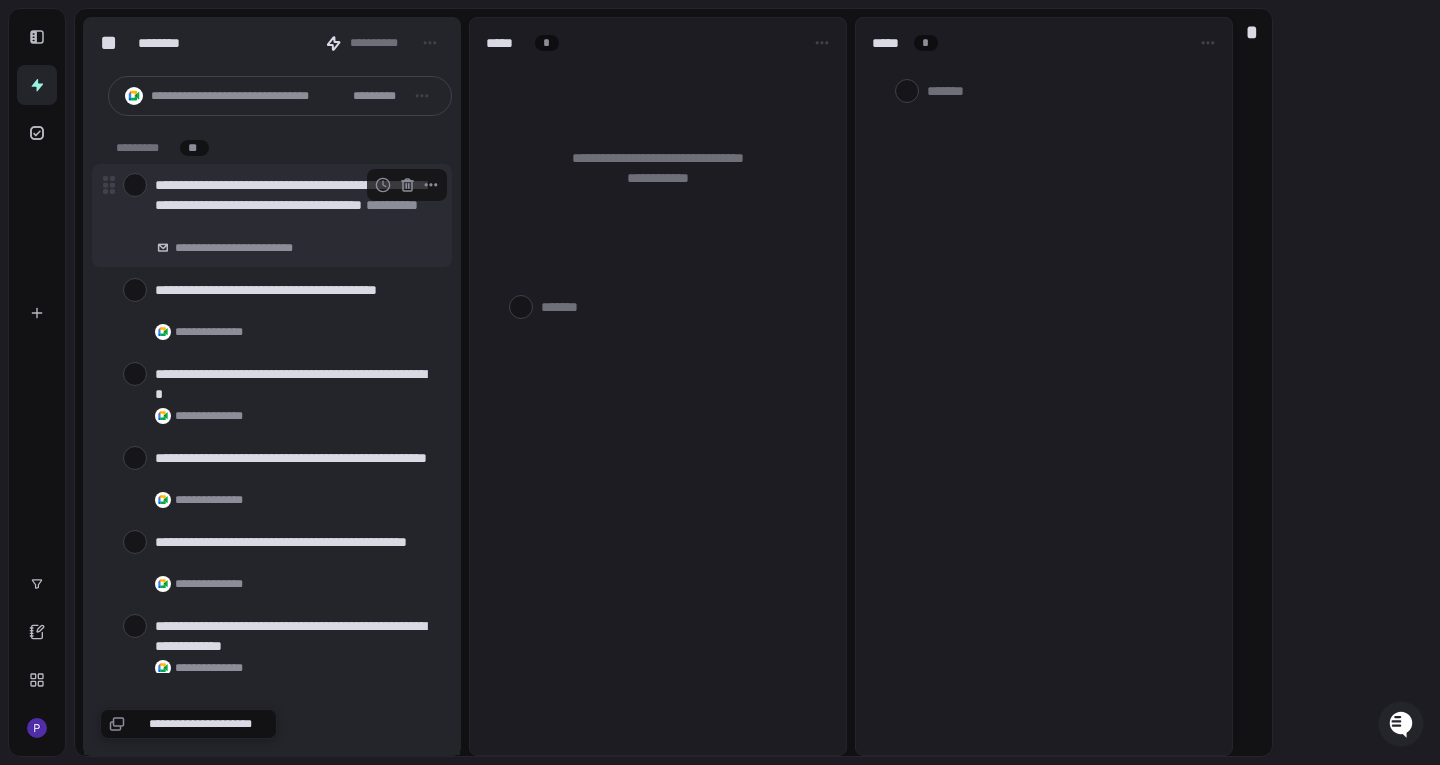 click at bounding box center (135, 185) 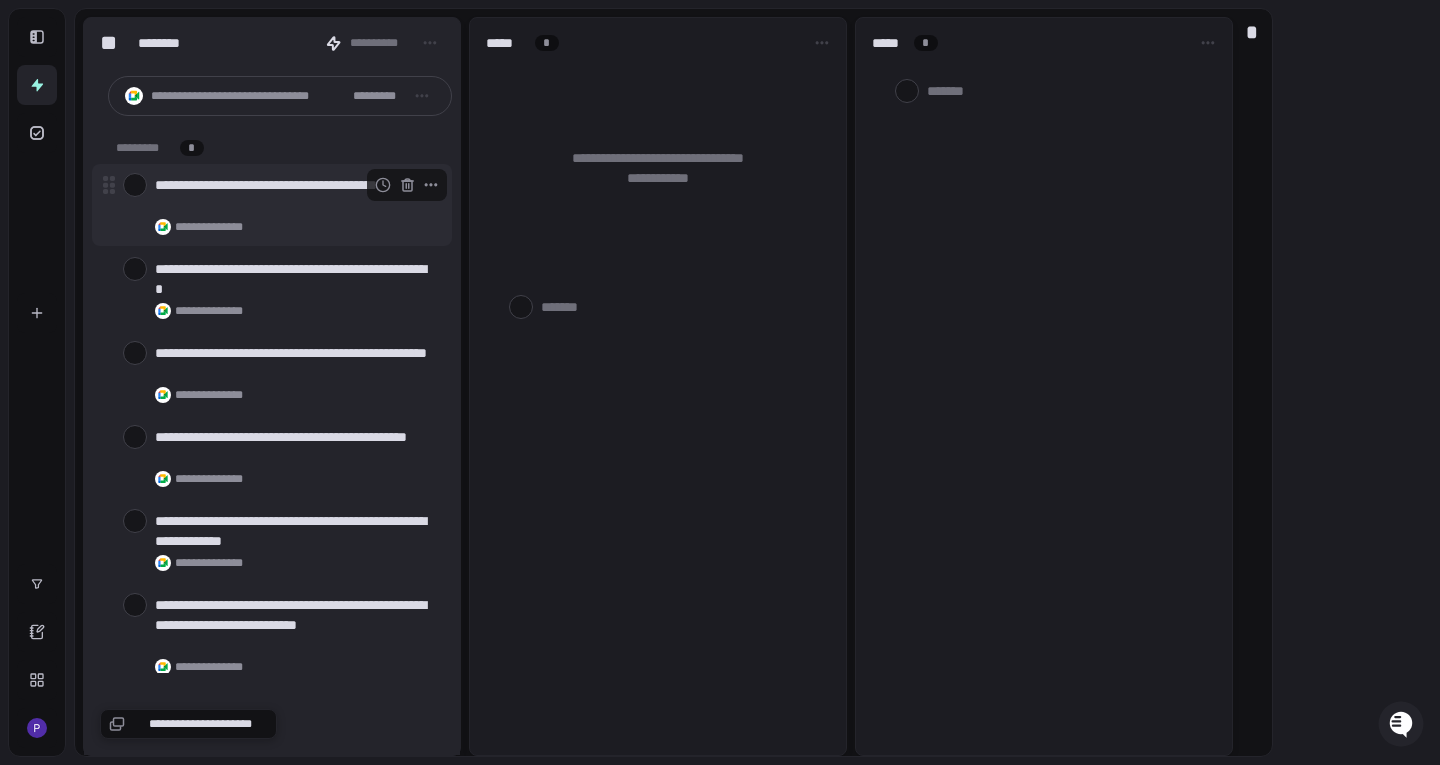 click on "**********" at bounding box center (295, 195) 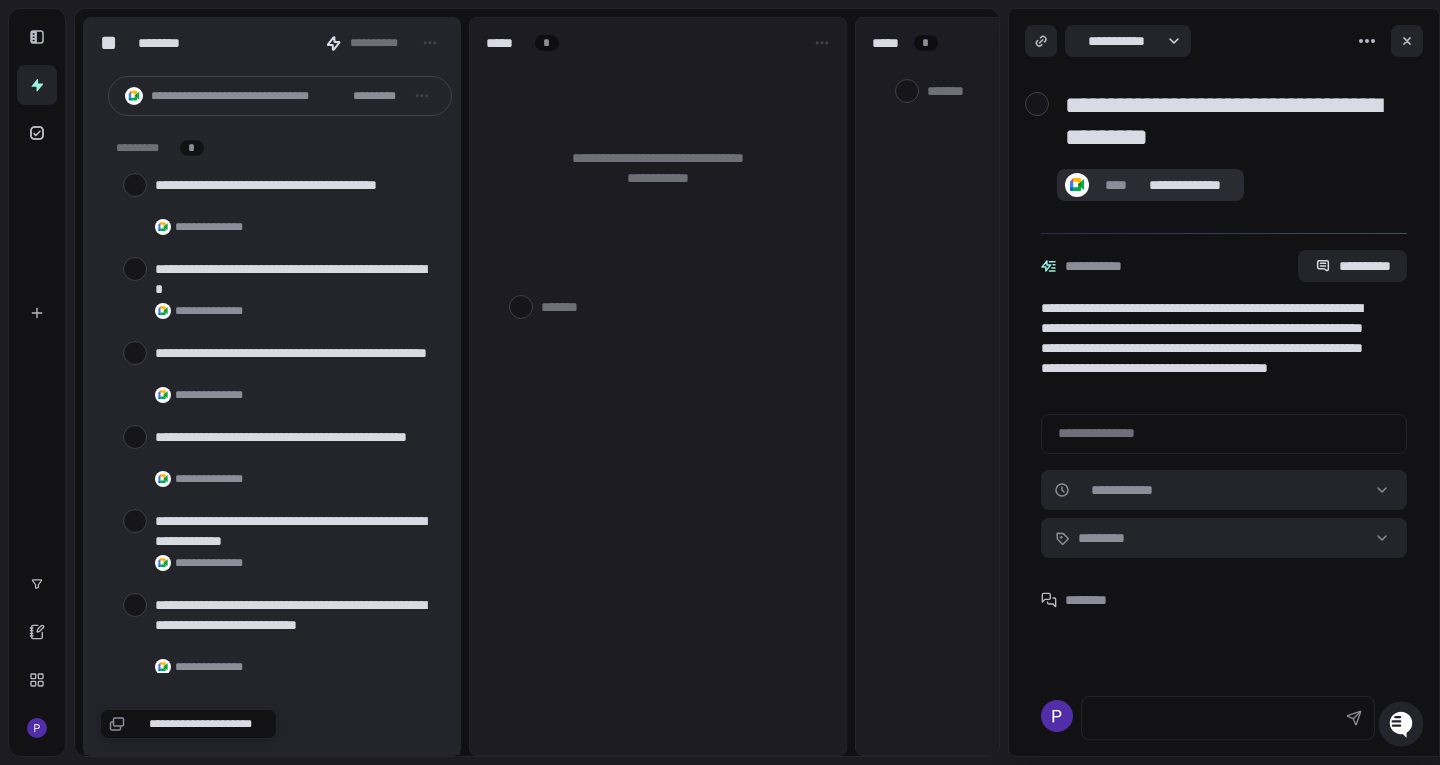 click on "**********" at bounding box center (1184, 185) 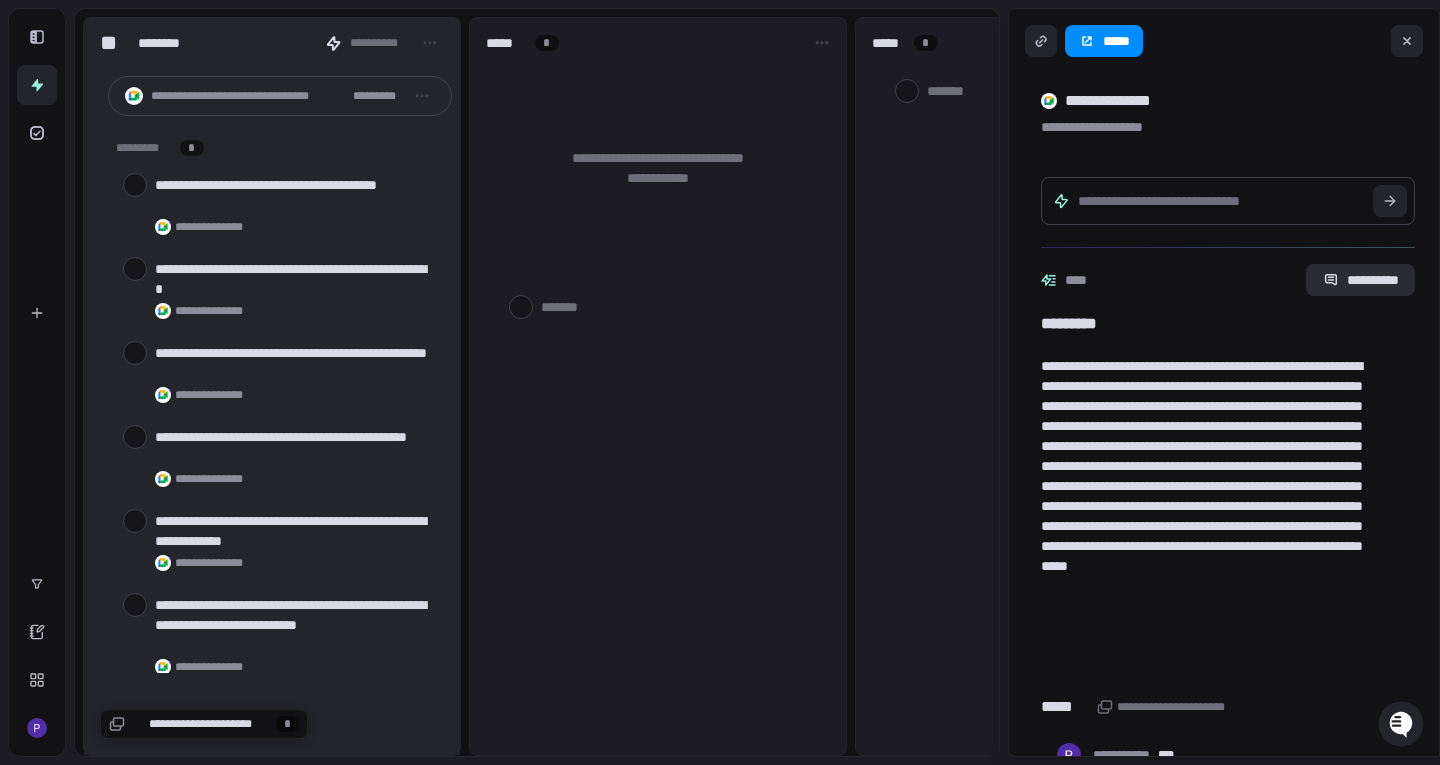 click on "**********" at bounding box center [1360, 280] 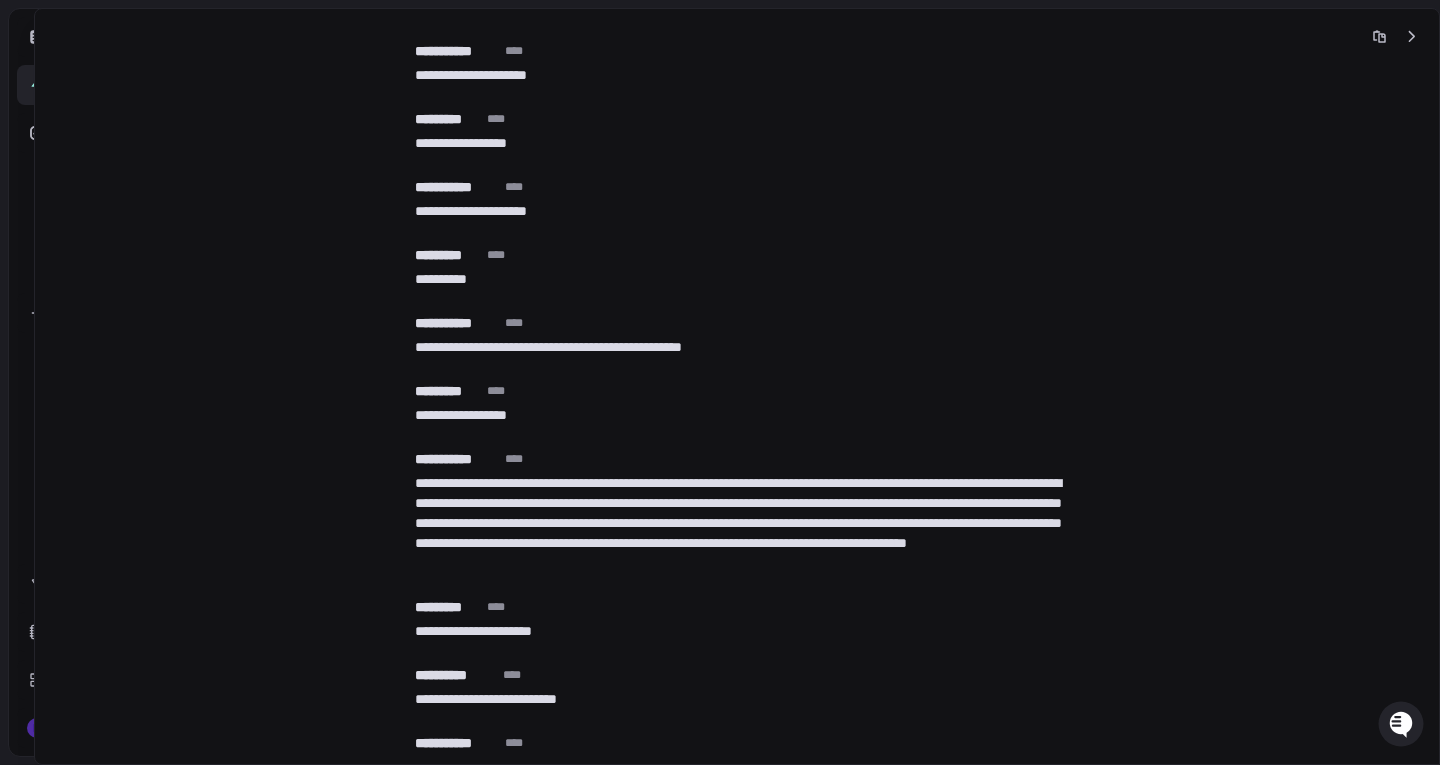 click on "**********" at bounding box center [733, 335] 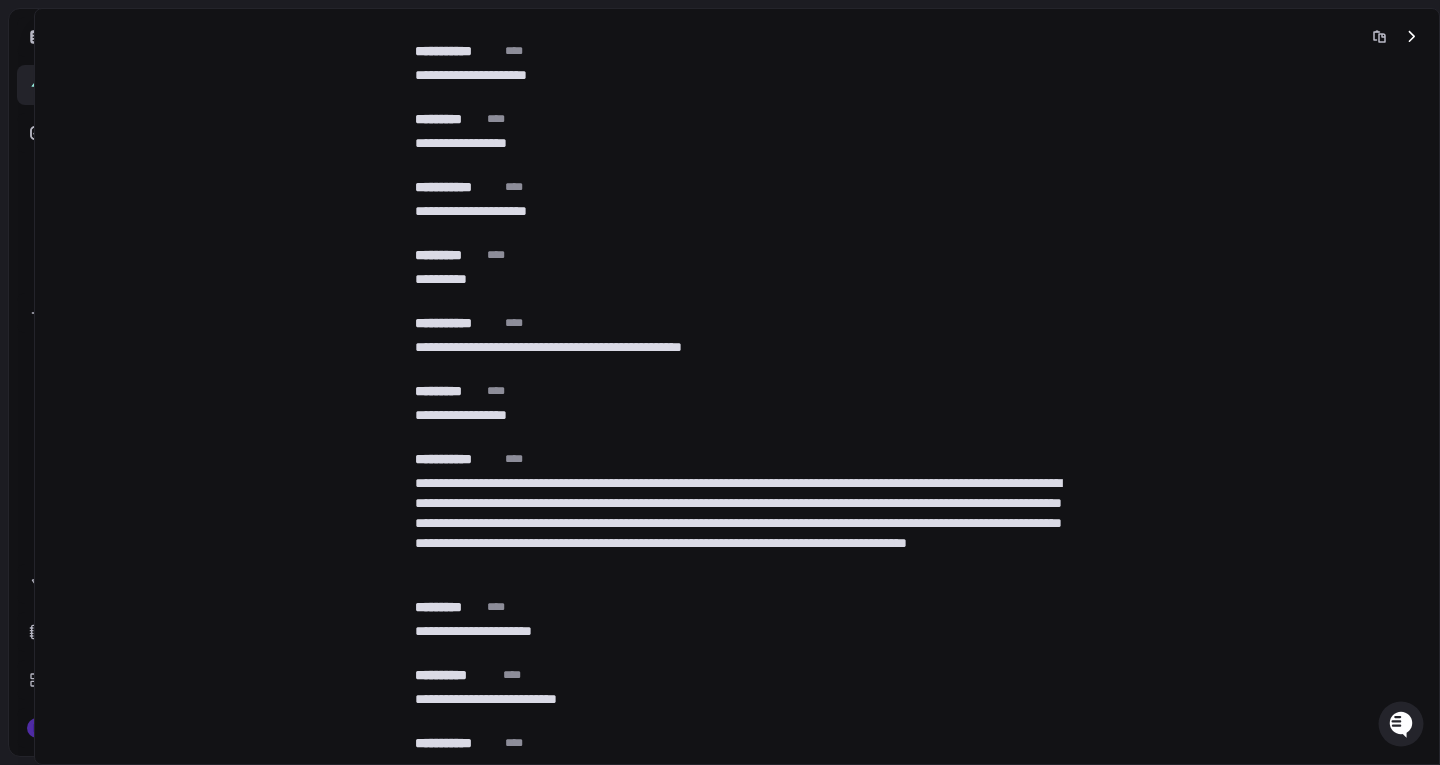 click 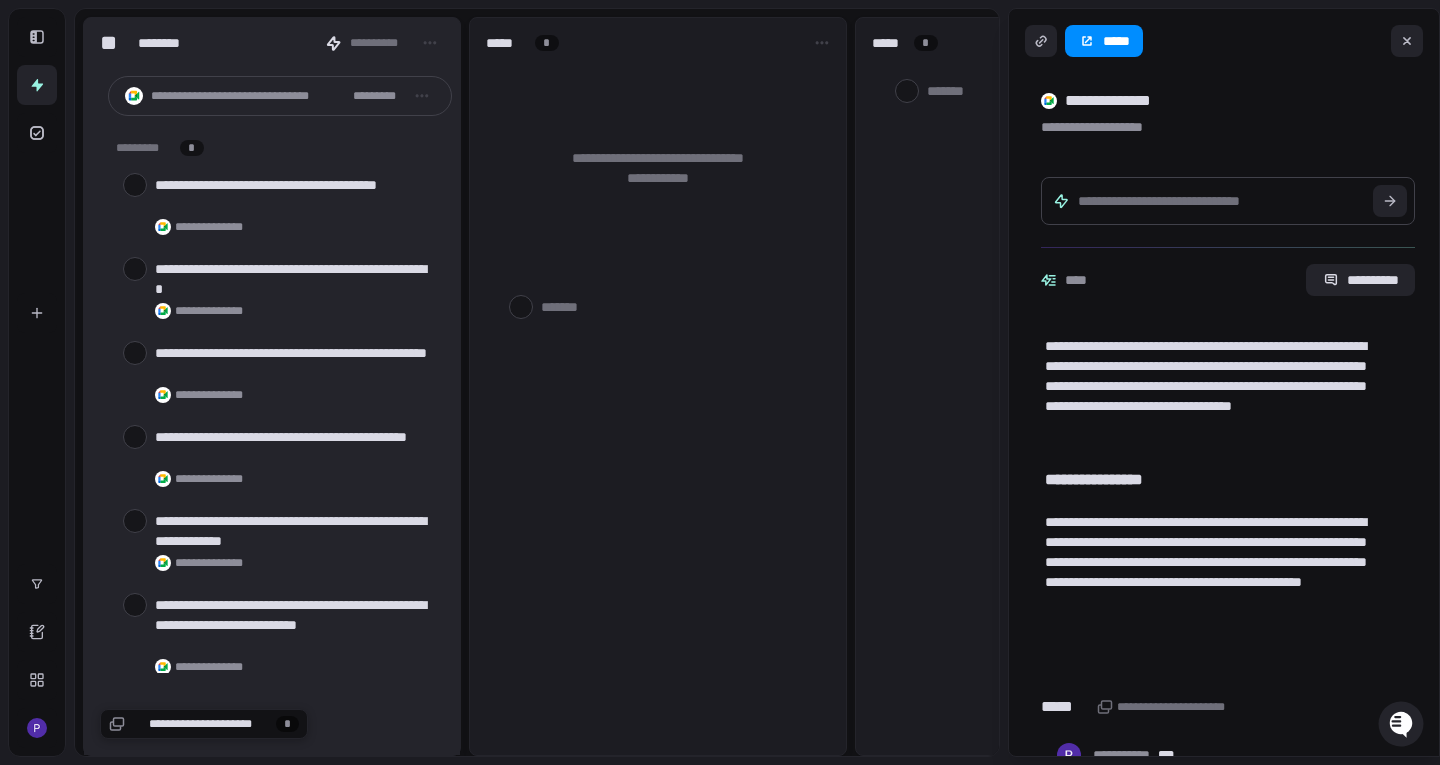 scroll, scrollTop: 717, scrollLeft: 0, axis: vertical 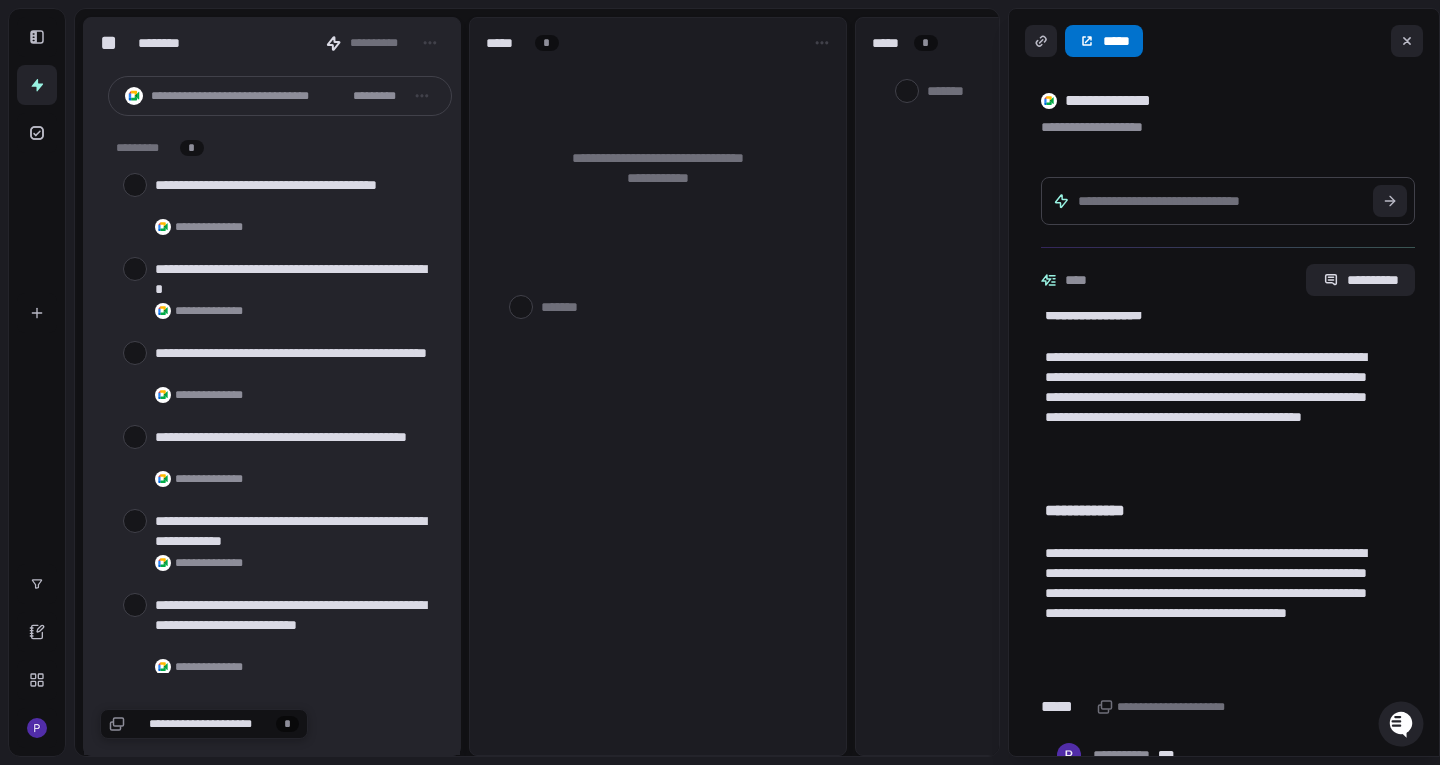 click on "**********" at bounding box center [720, 382] 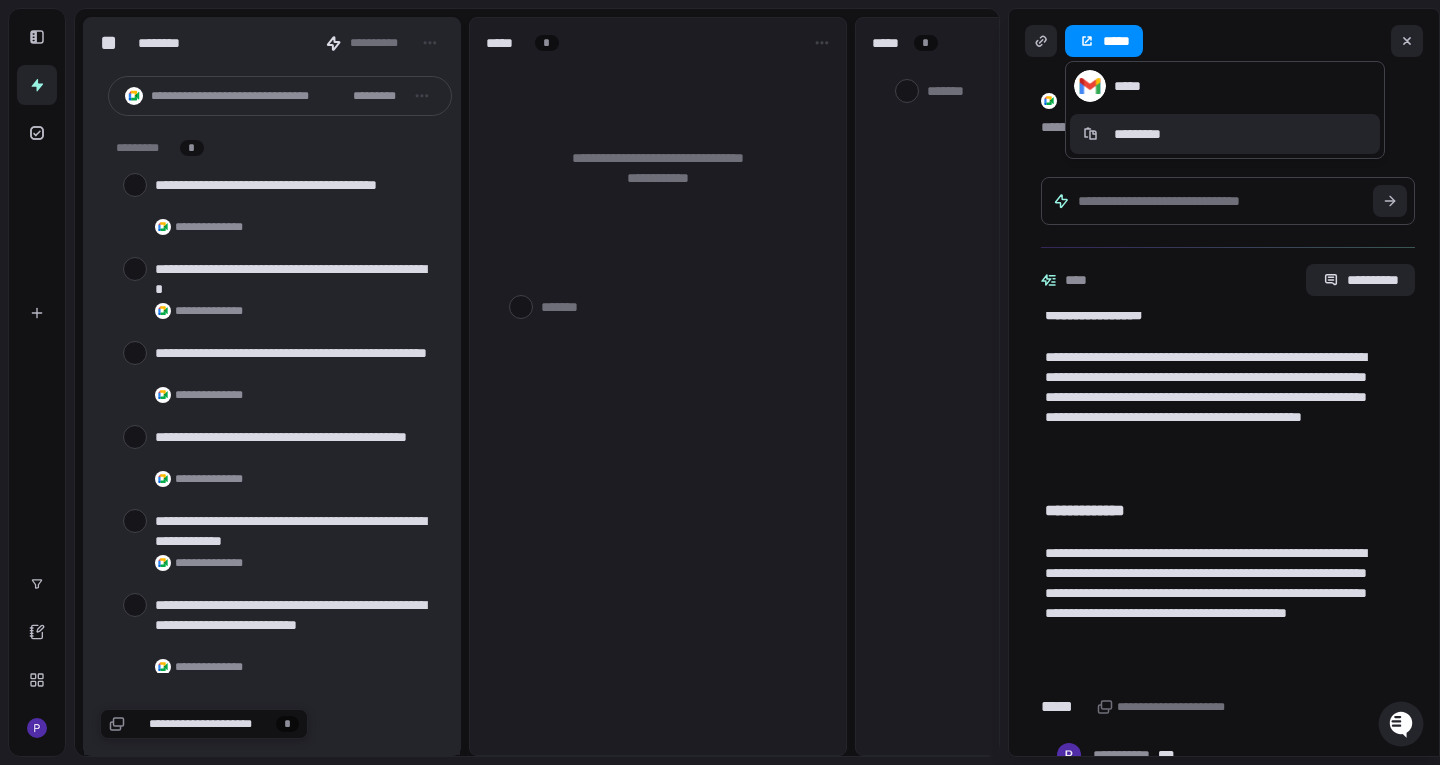 click on "*****" at bounding box center [1225, 86] 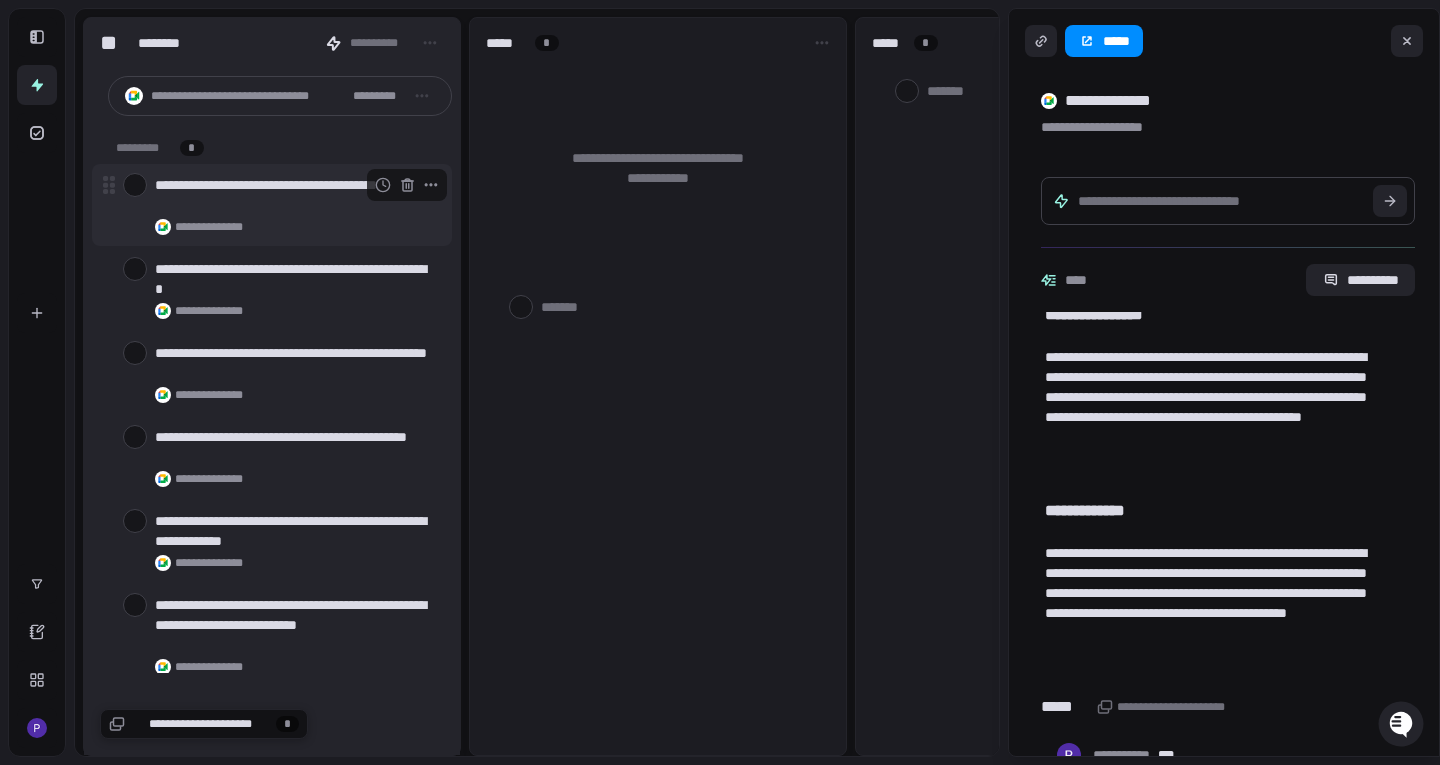 click at bounding box center [135, 185] 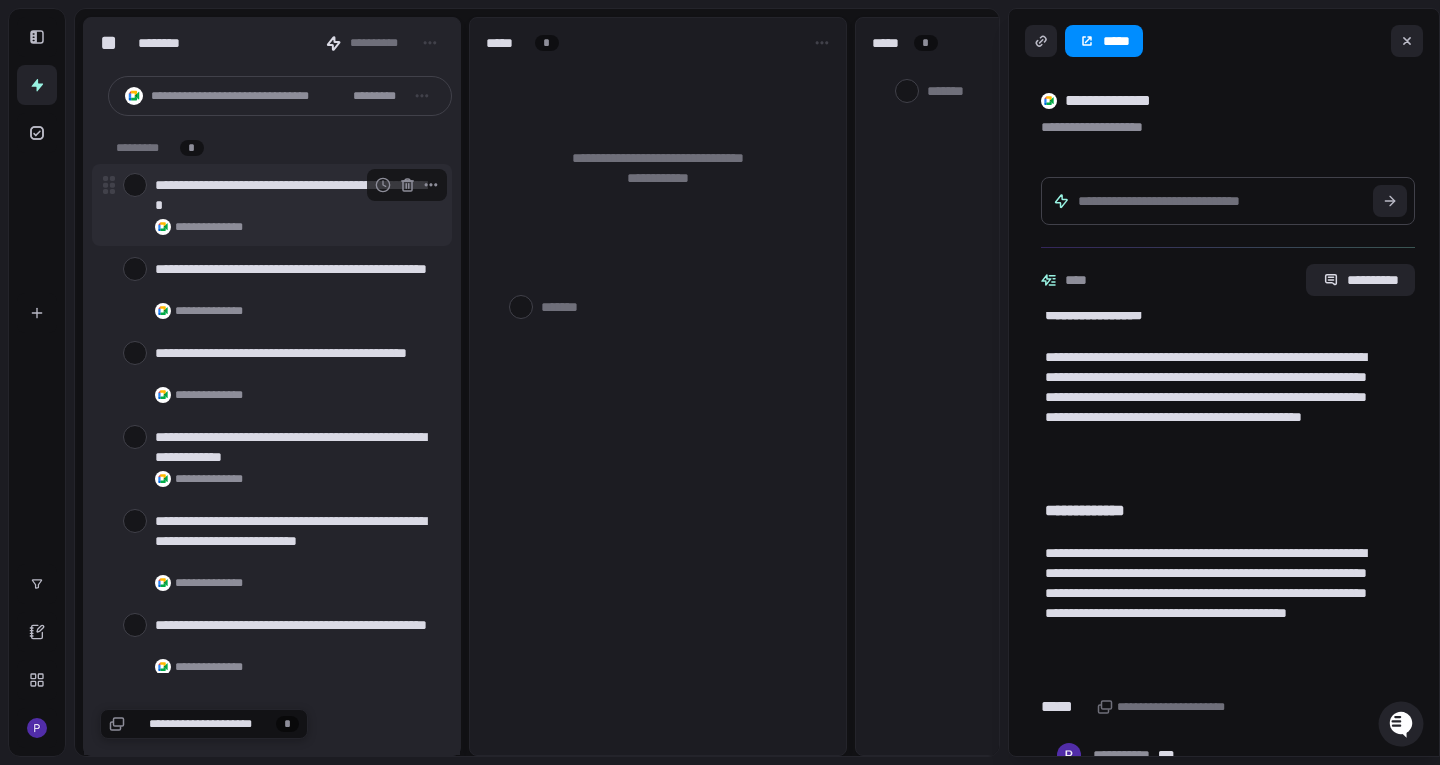 click on "**********" at bounding box center [295, 195] 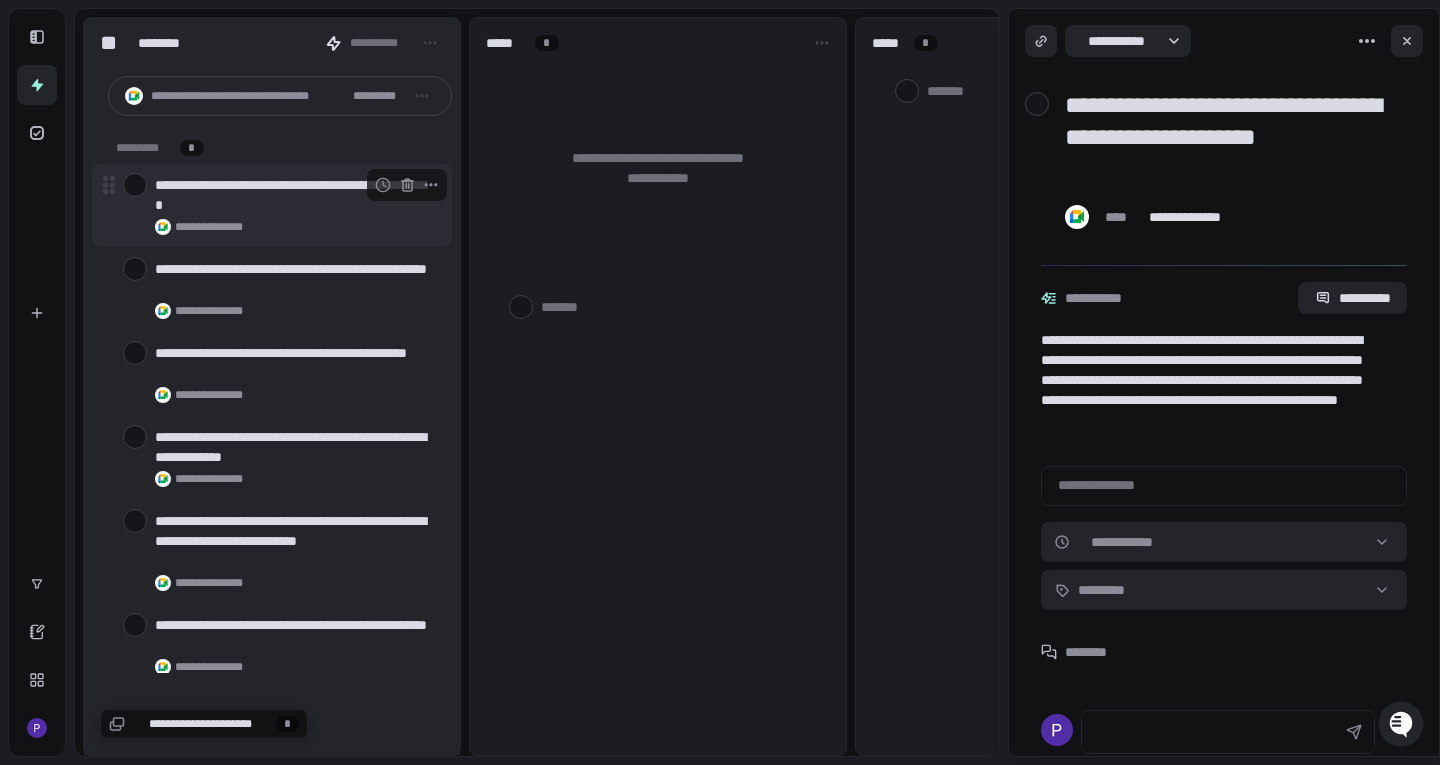 click at bounding box center [135, 185] 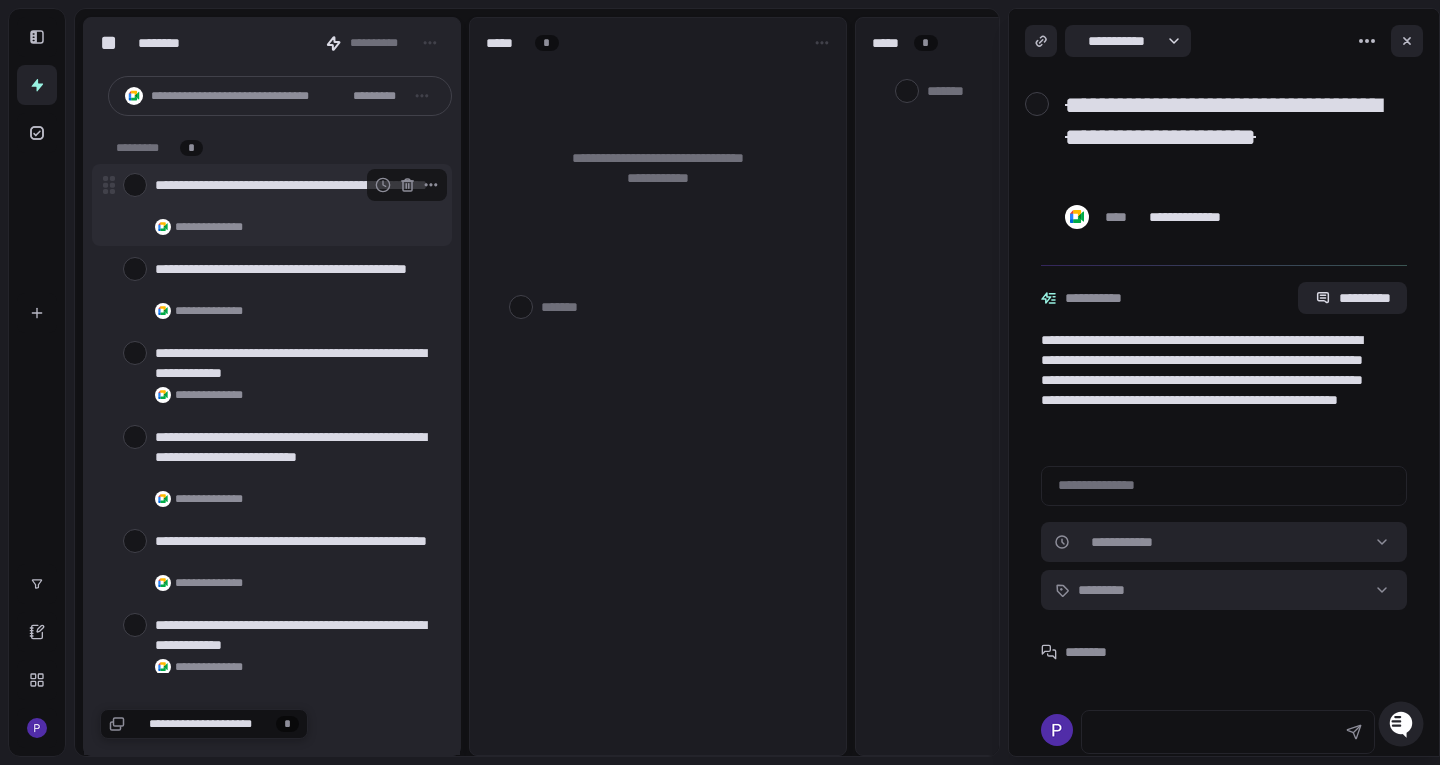 click on "**********" at bounding box center [295, 195] 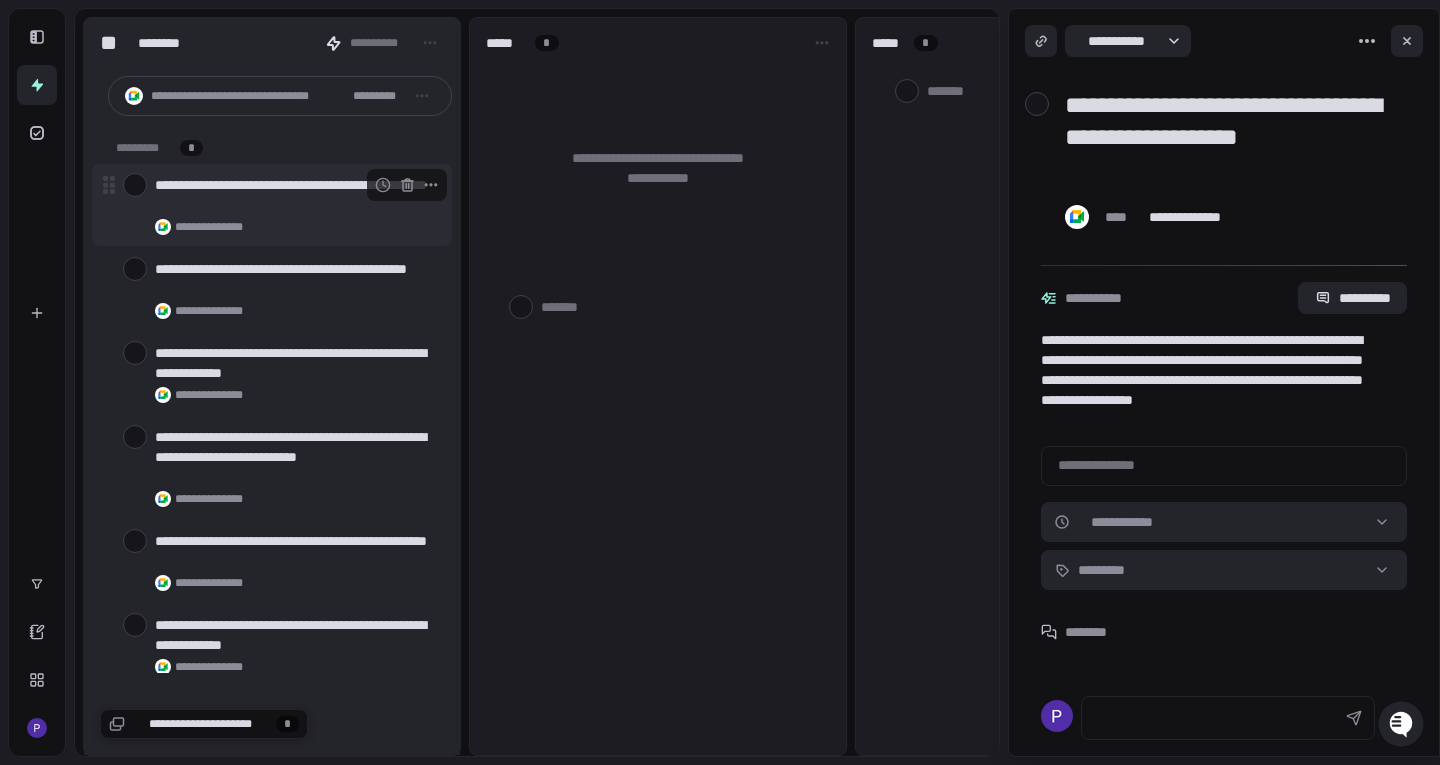 click at bounding box center [135, 185] 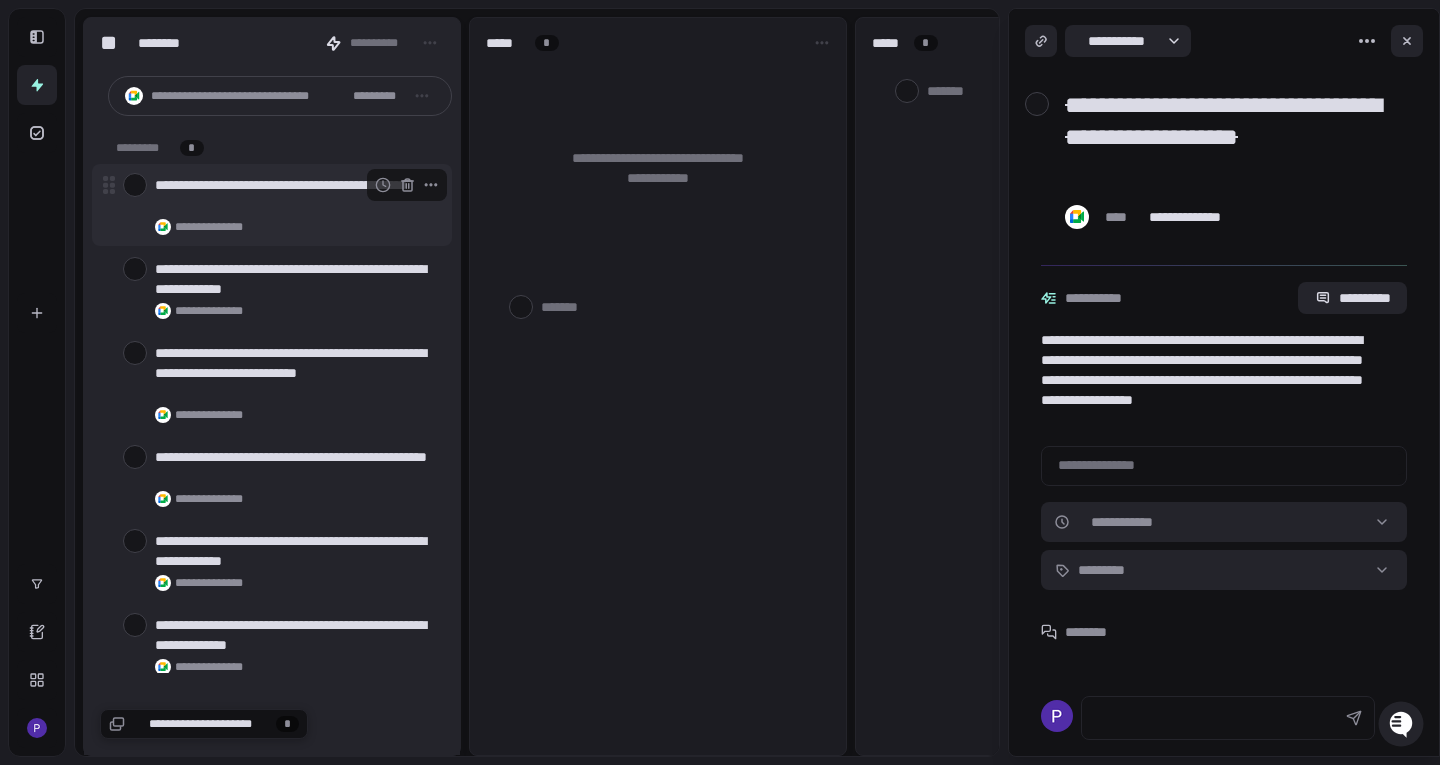 click on "**********" at bounding box center (295, 195) 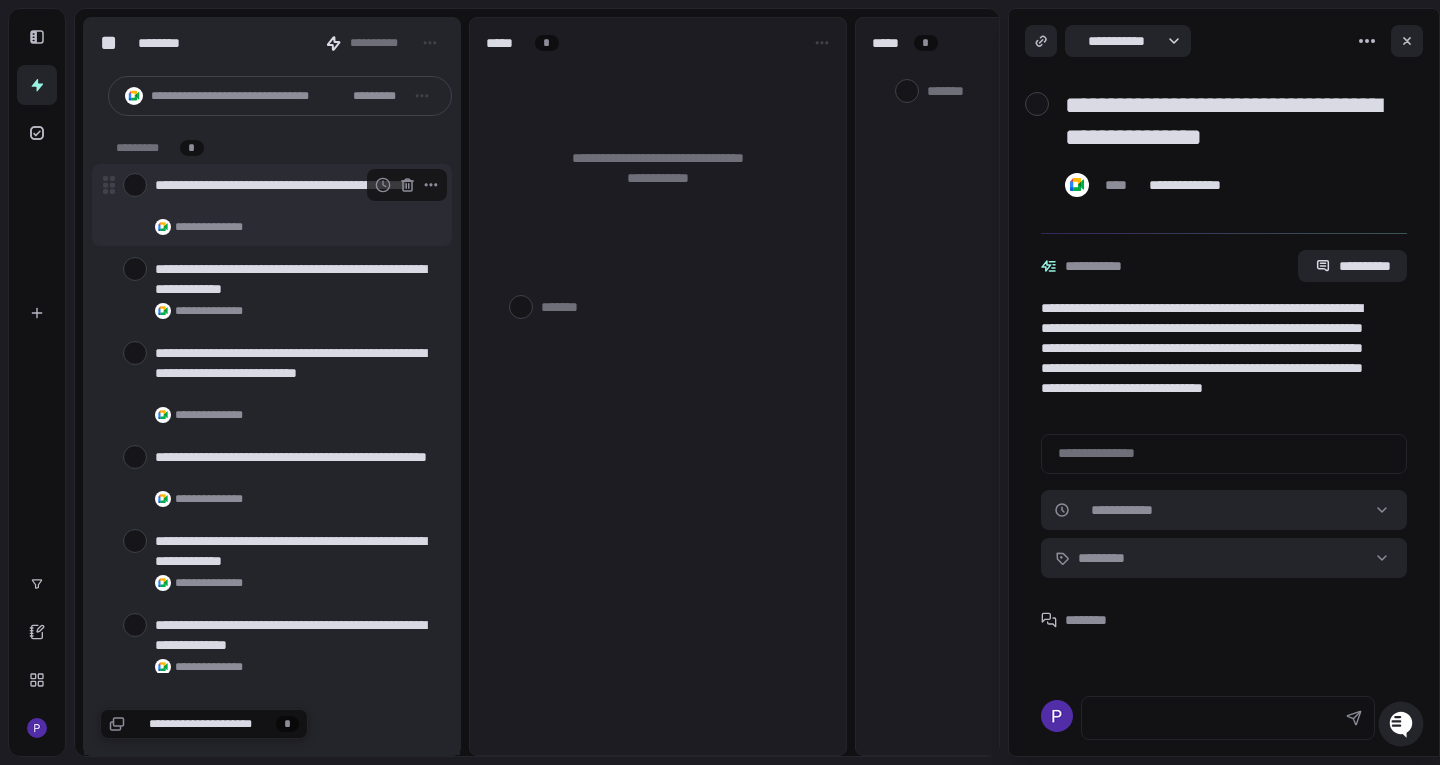 click at bounding box center (135, 185) 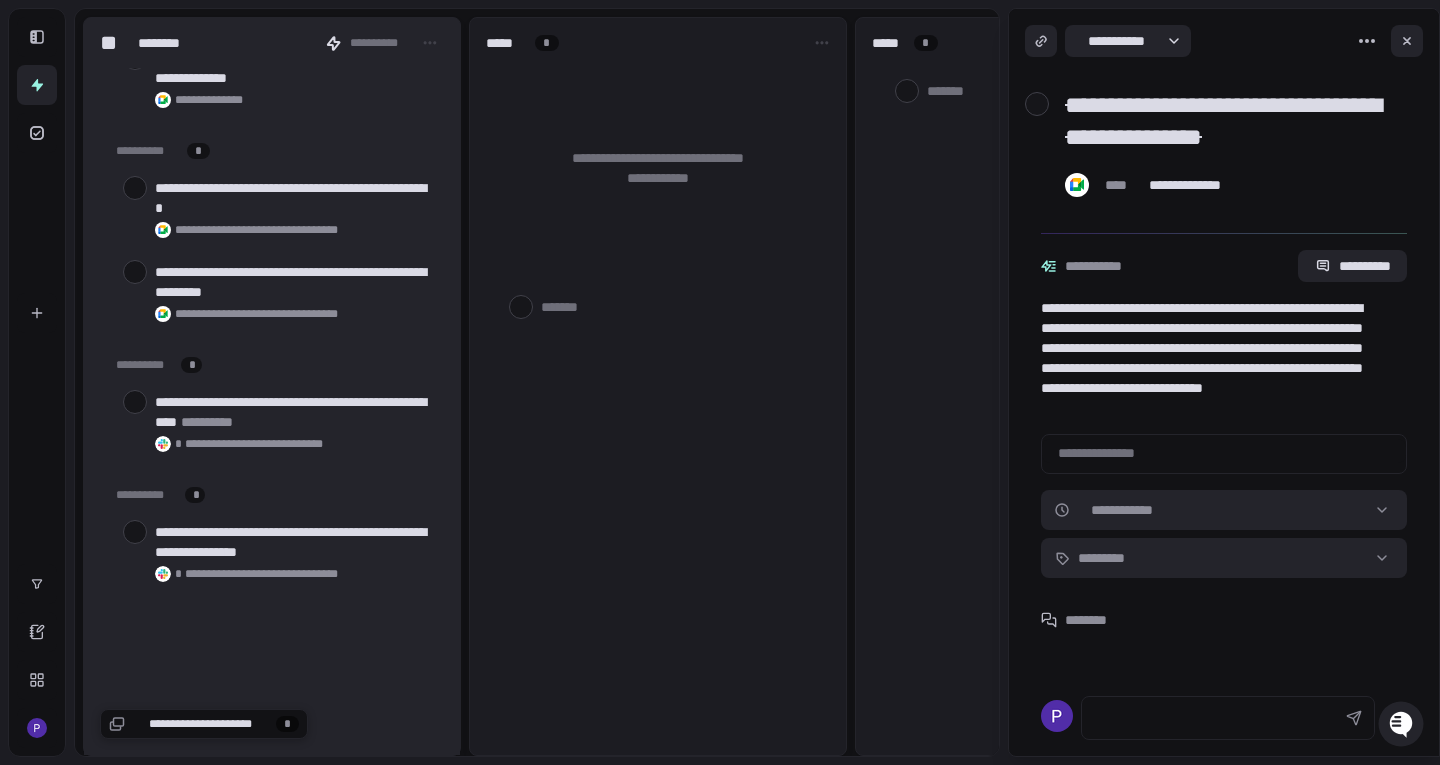 scroll, scrollTop: 0, scrollLeft: 0, axis: both 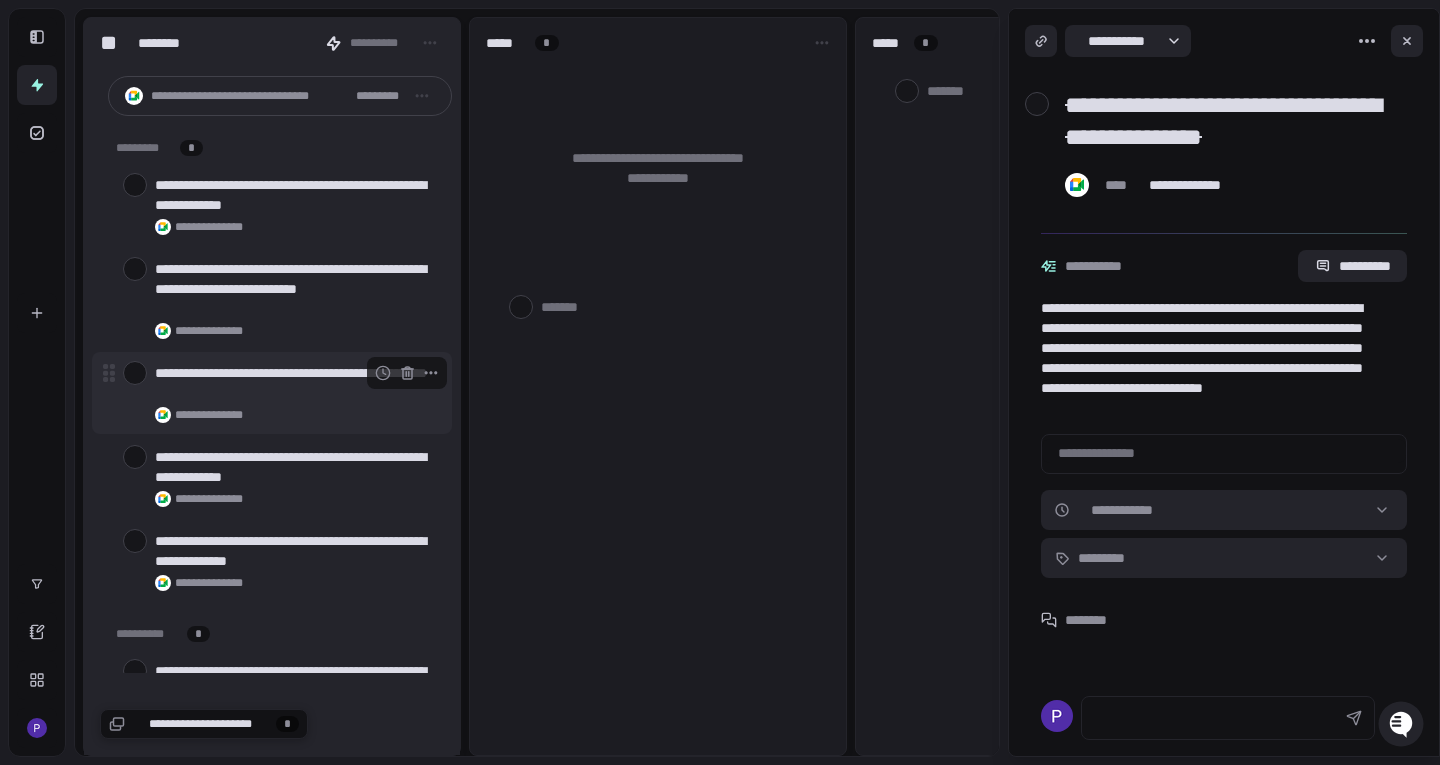 click at bounding box center (135, 373) 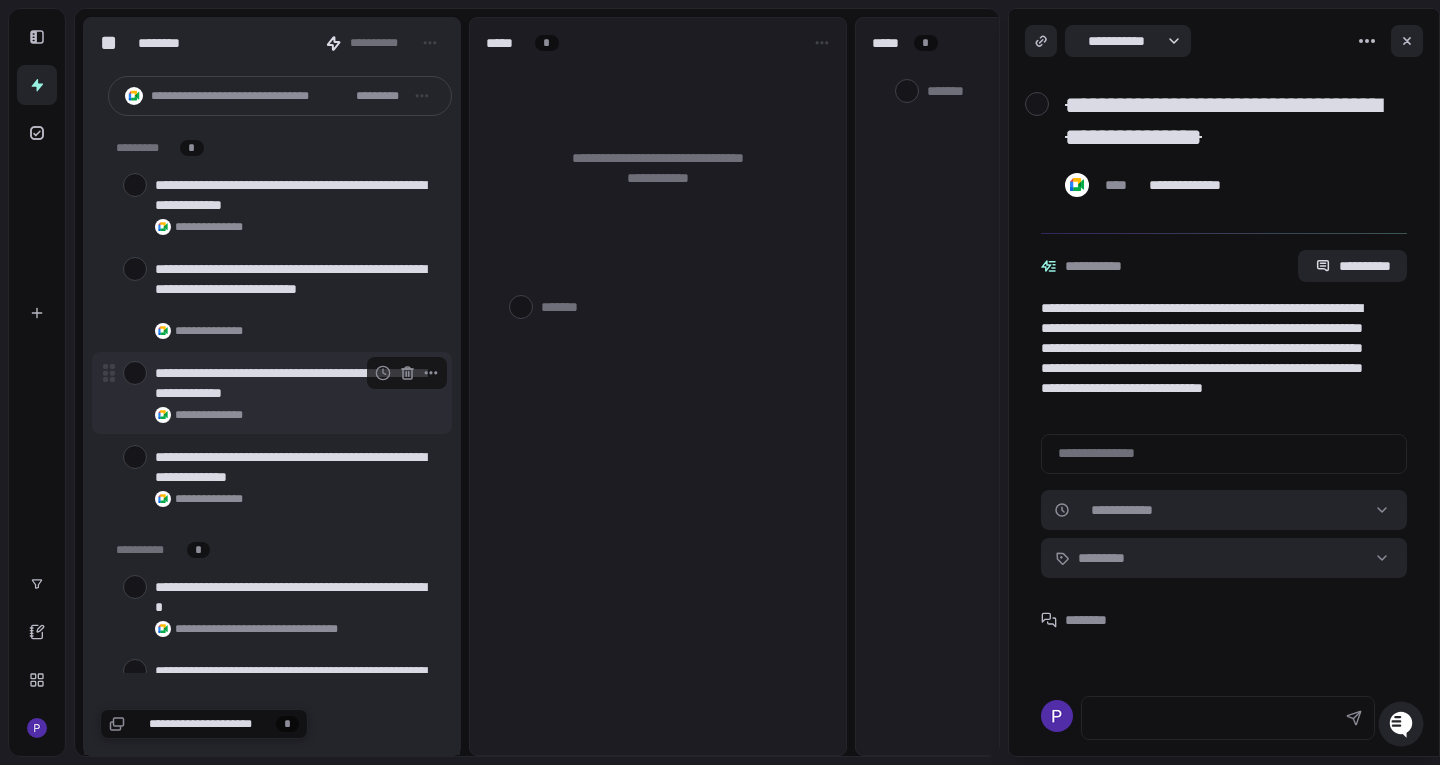 scroll, scrollTop: 200, scrollLeft: 0, axis: vertical 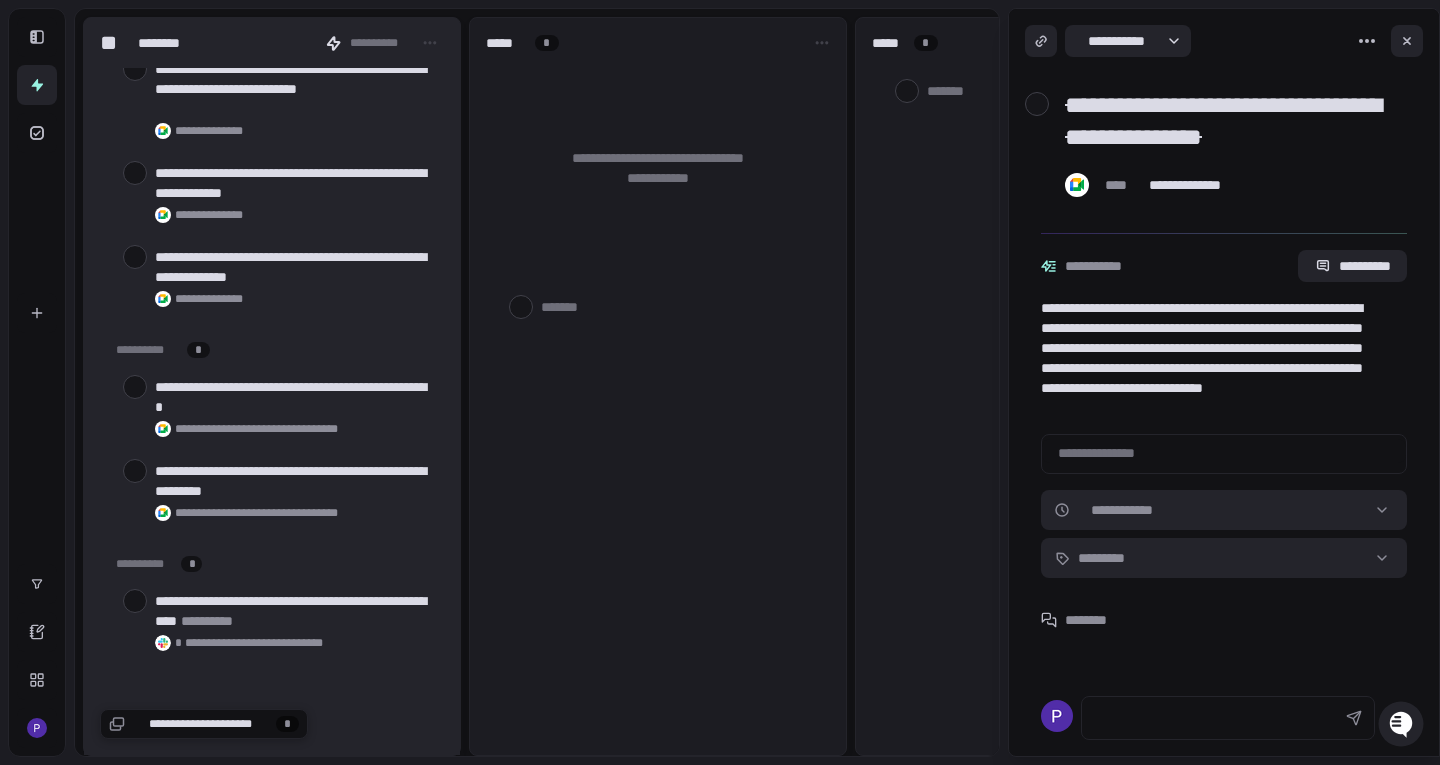 type on "*" 